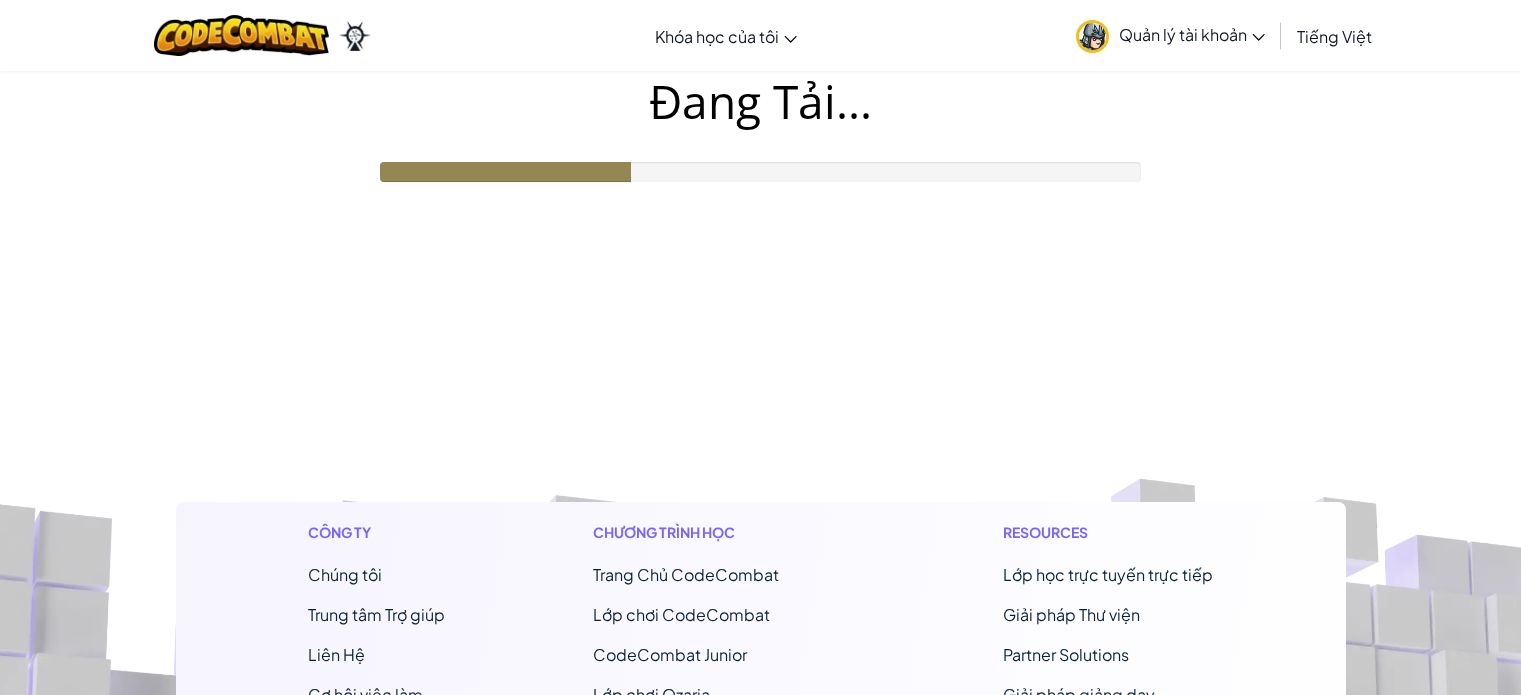 scroll, scrollTop: 0, scrollLeft: 0, axis: both 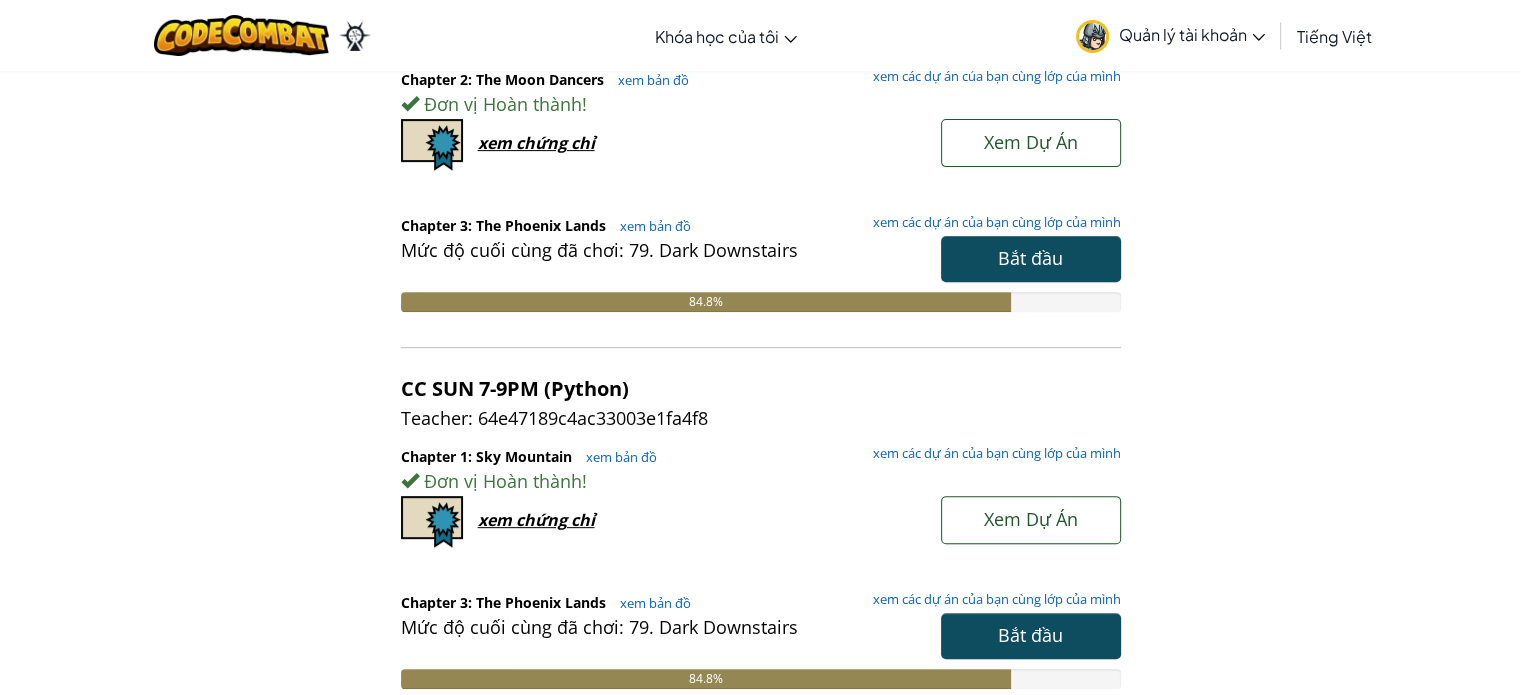 click on "xem bản đồ" at bounding box center [650, 603] 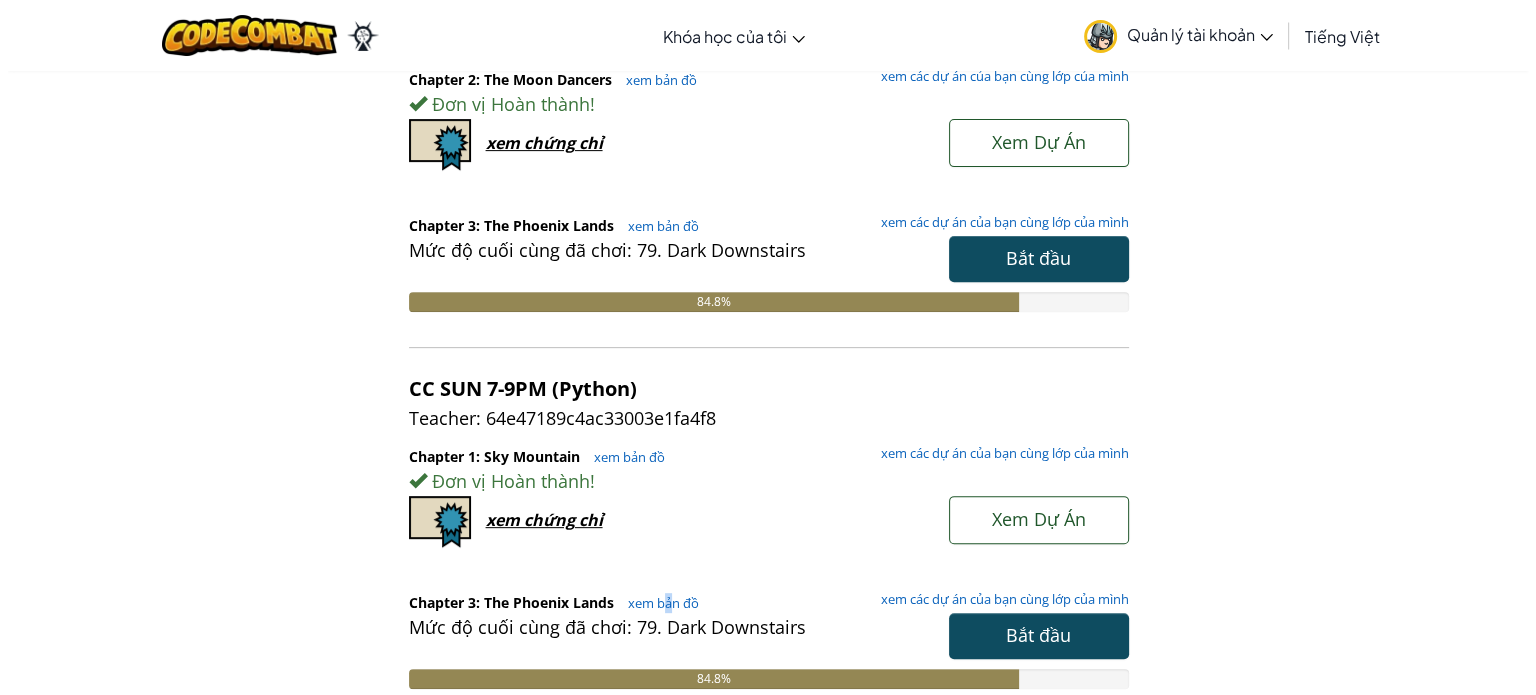 scroll, scrollTop: 0, scrollLeft: 0, axis: both 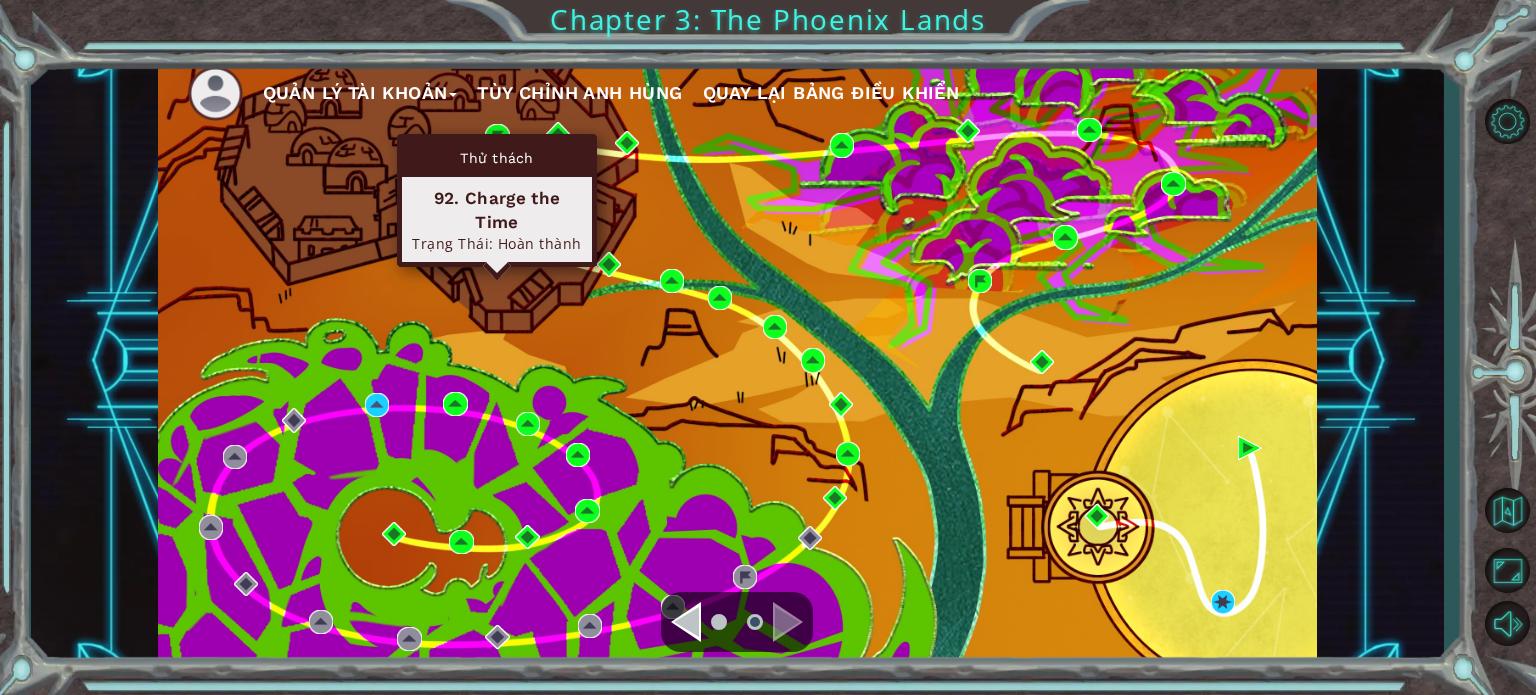 click on "Thử thách
92. Charge the Time
[GEOGRAPHIC_DATA] Thái: Hoàn thành" at bounding box center [497, 200] 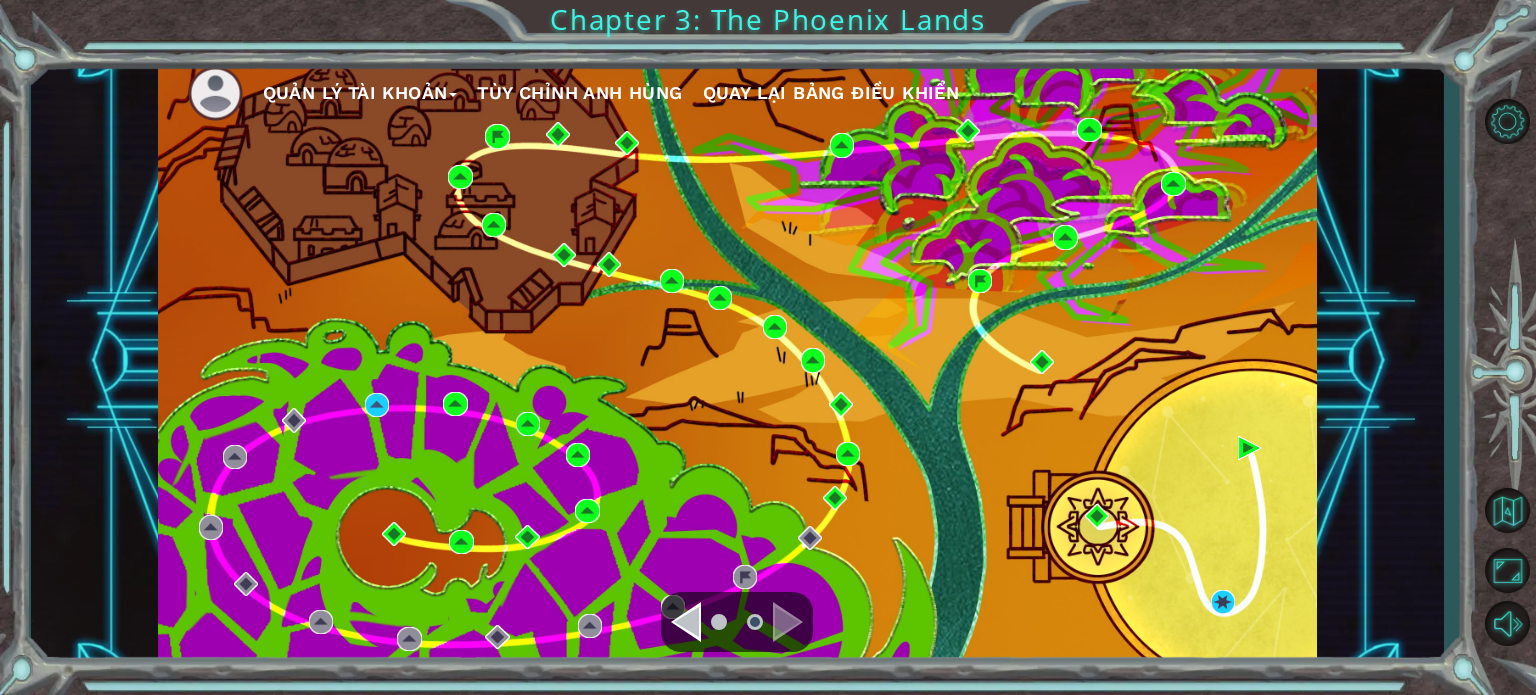 click on "Quản lý tài khoản
Tùy chỉnh anh hùng
Quay lại Bảng Điều Khiển" at bounding box center [737, 362] 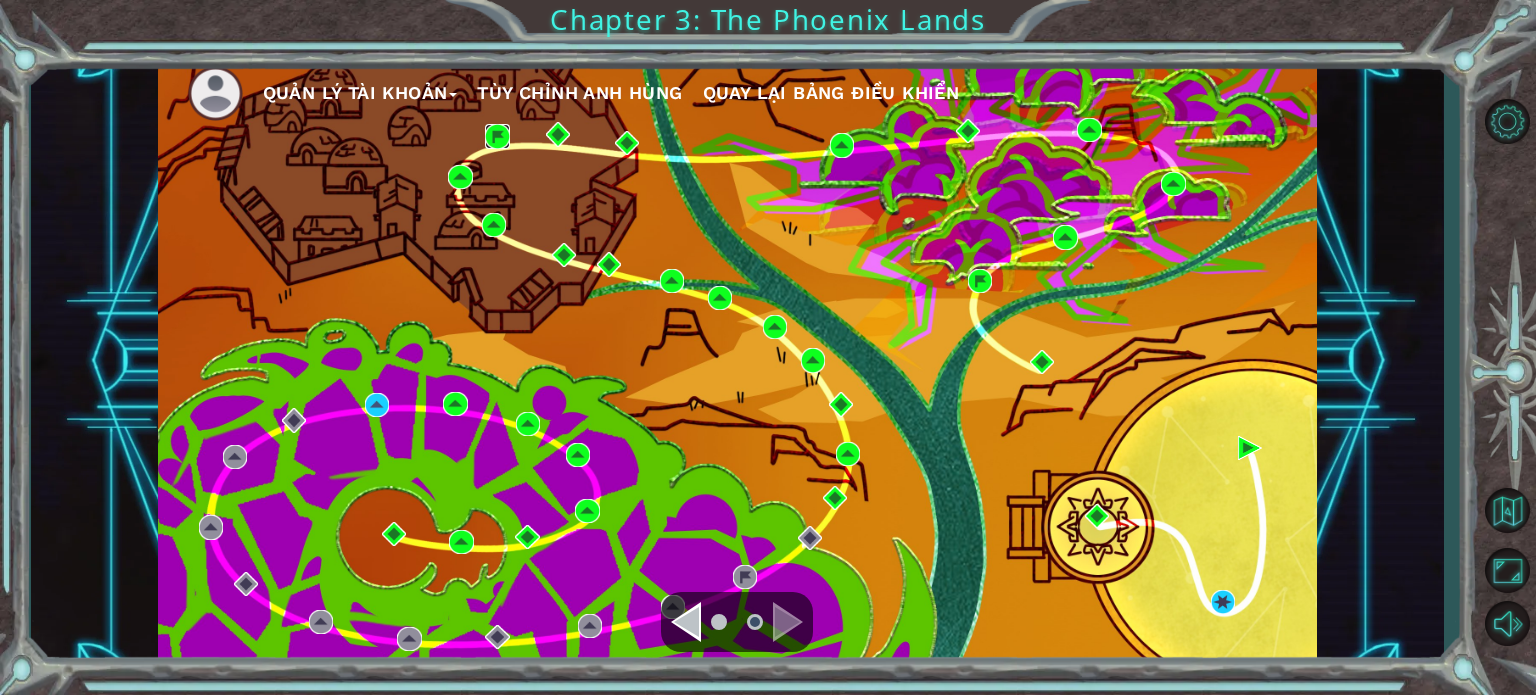 click at bounding box center [497, 136] 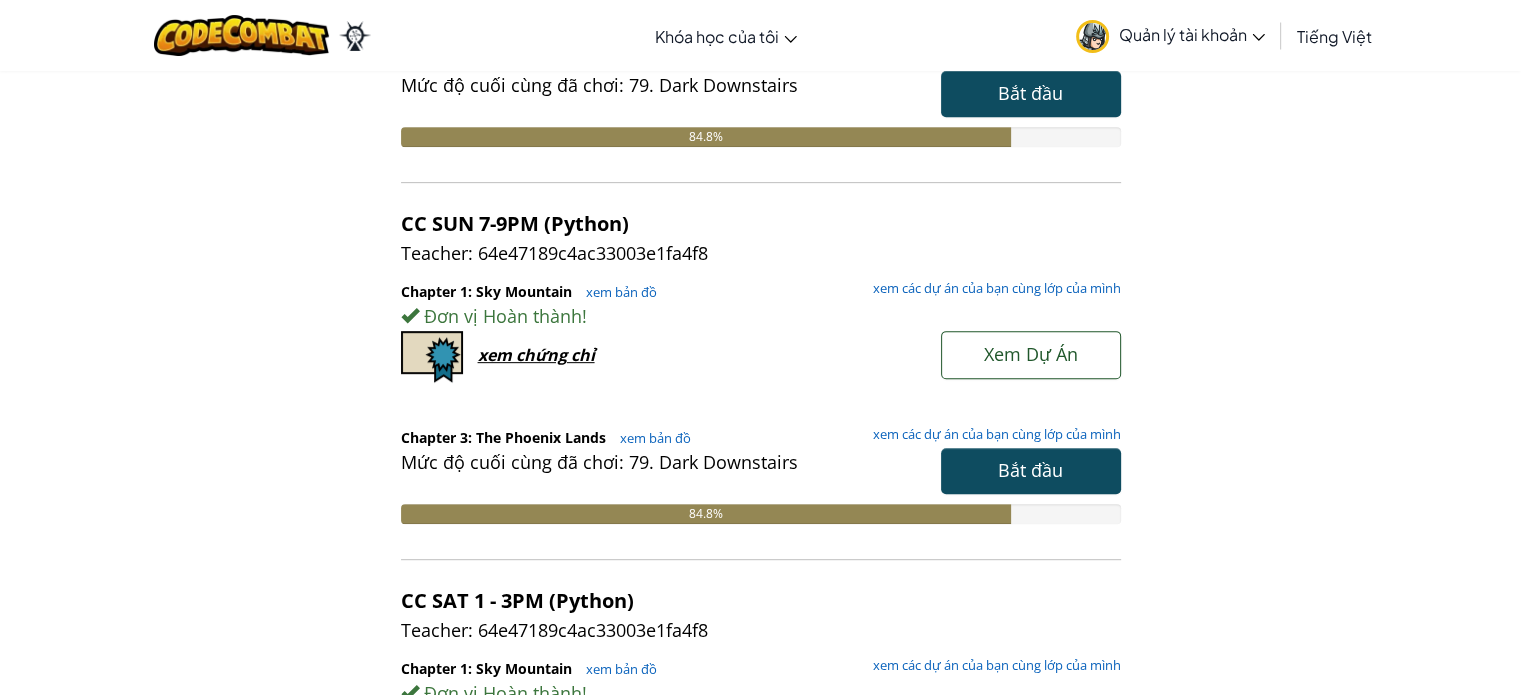 scroll, scrollTop: 900, scrollLeft: 0, axis: vertical 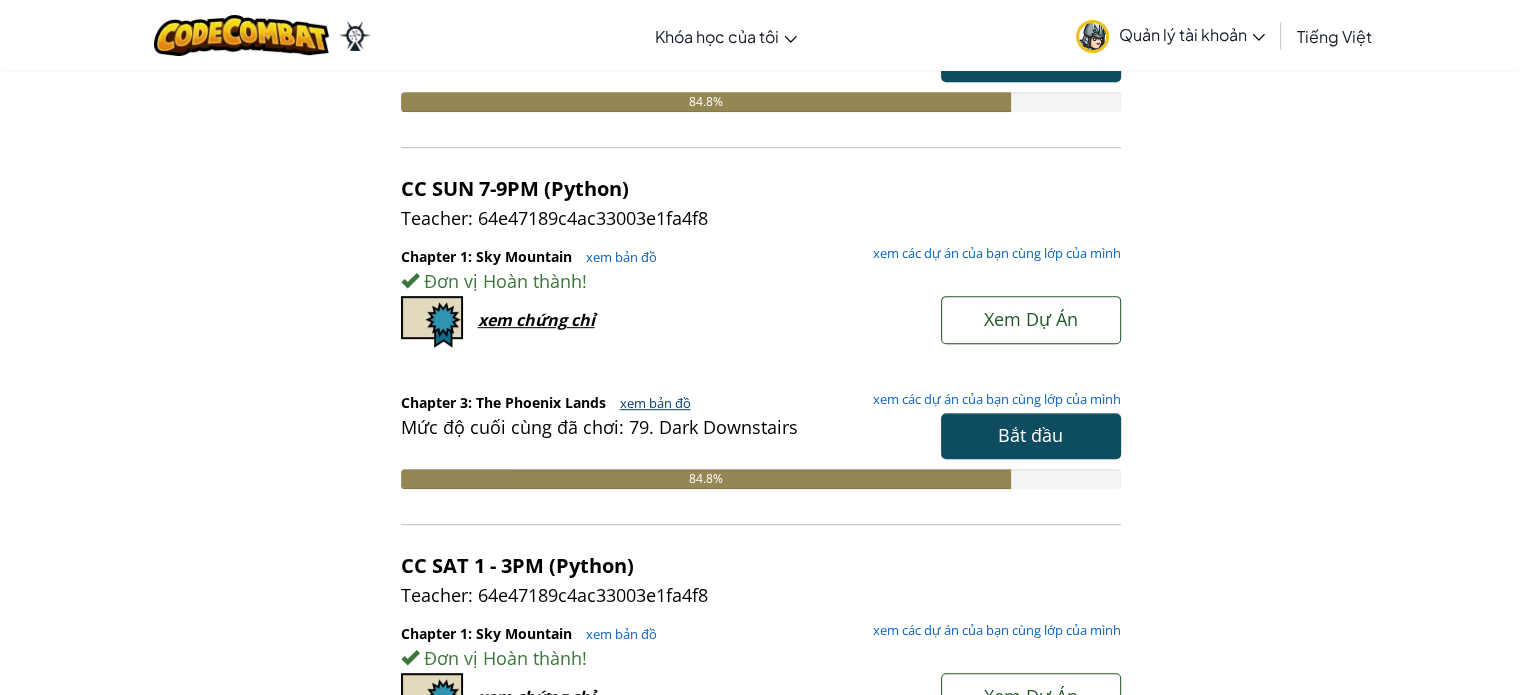 click on "xem bản đồ" at bounding box center (650, 403) 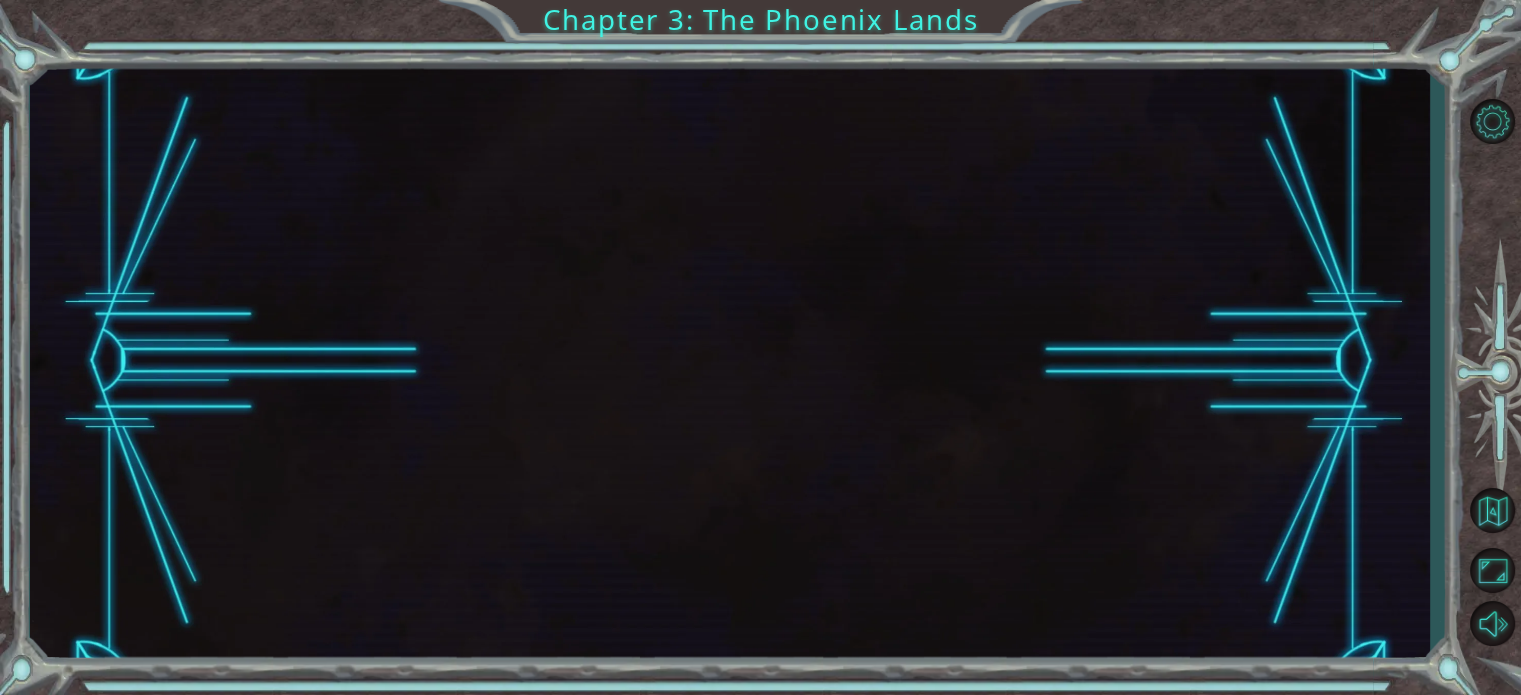 scroll, scrollTop: 0, scrollLeft: 0, axis: both 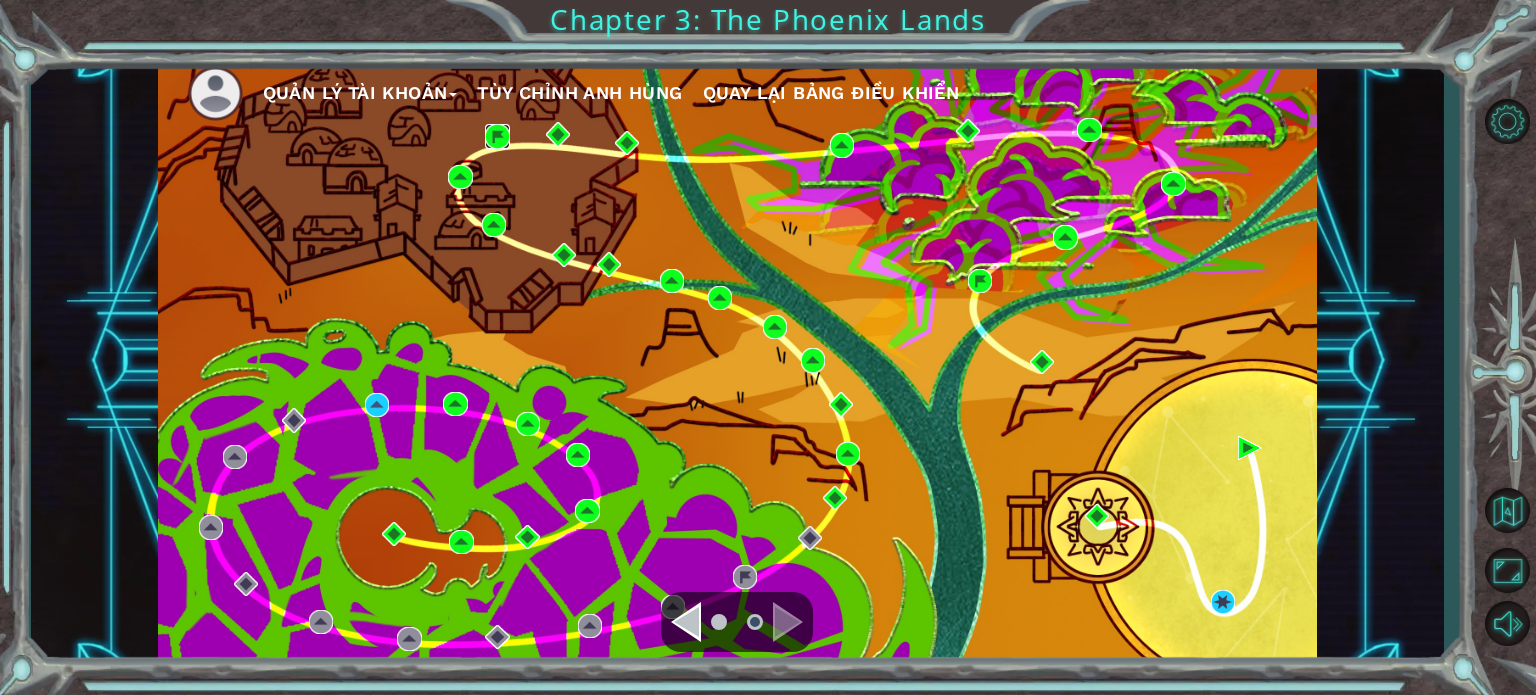 click at bounding box center [497, 136] 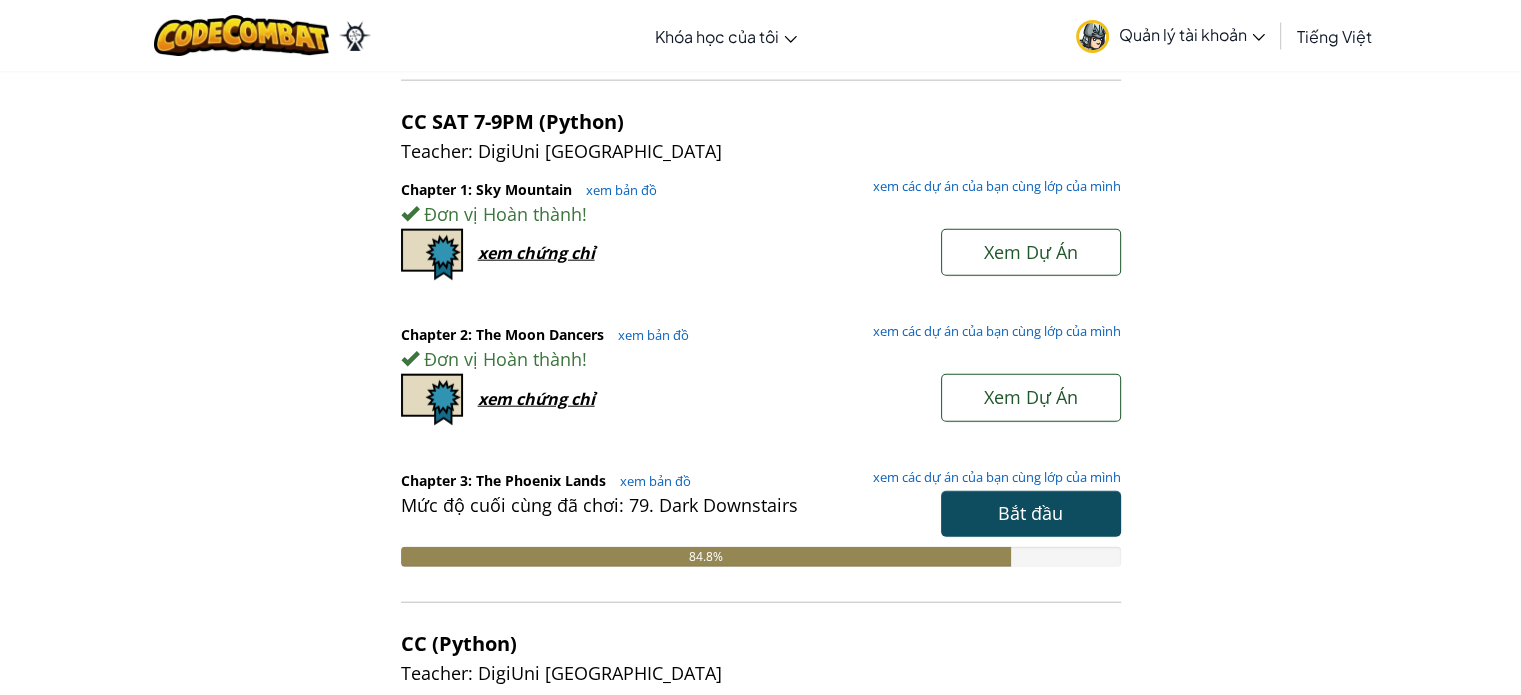scroll, scrollTop: 5000, scrollLeft: 0, axis: vertical 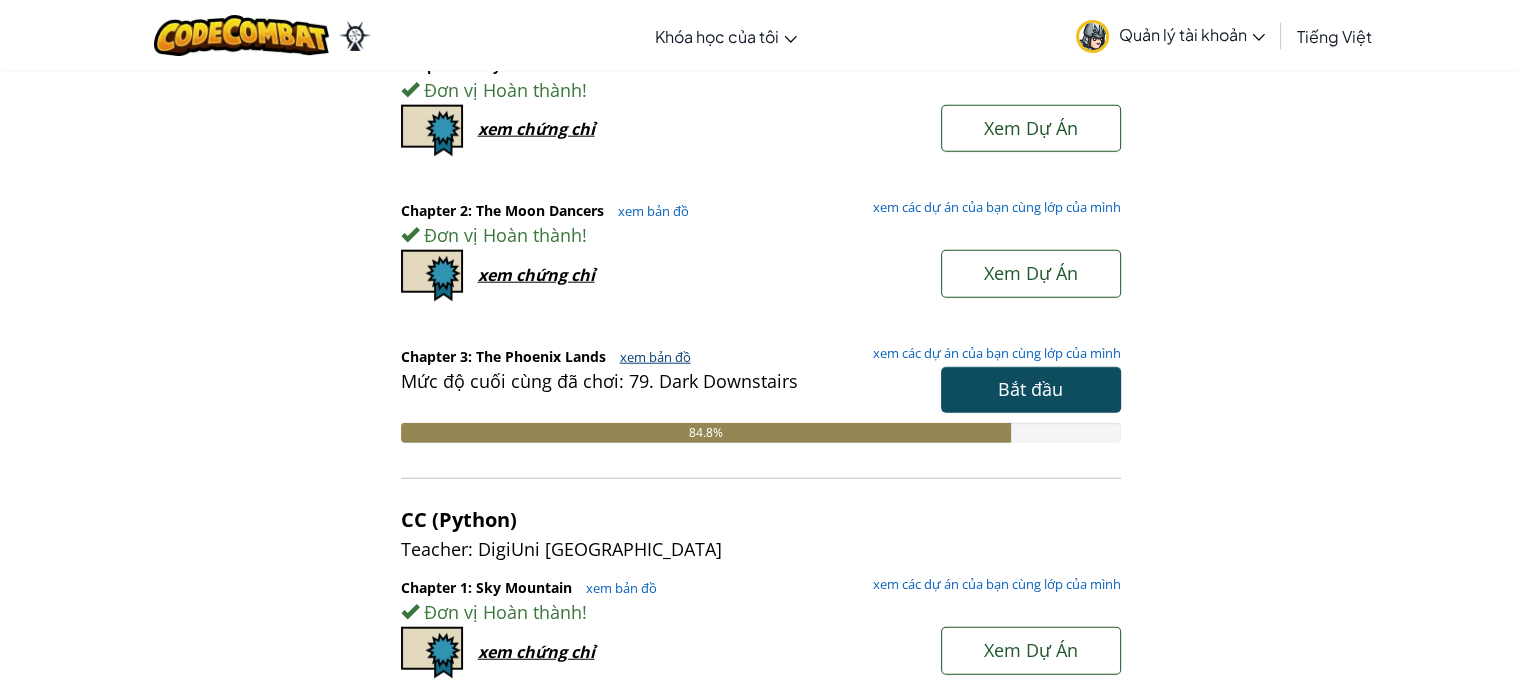 click on "xem bản đồ" at bounding box center (650, 357) 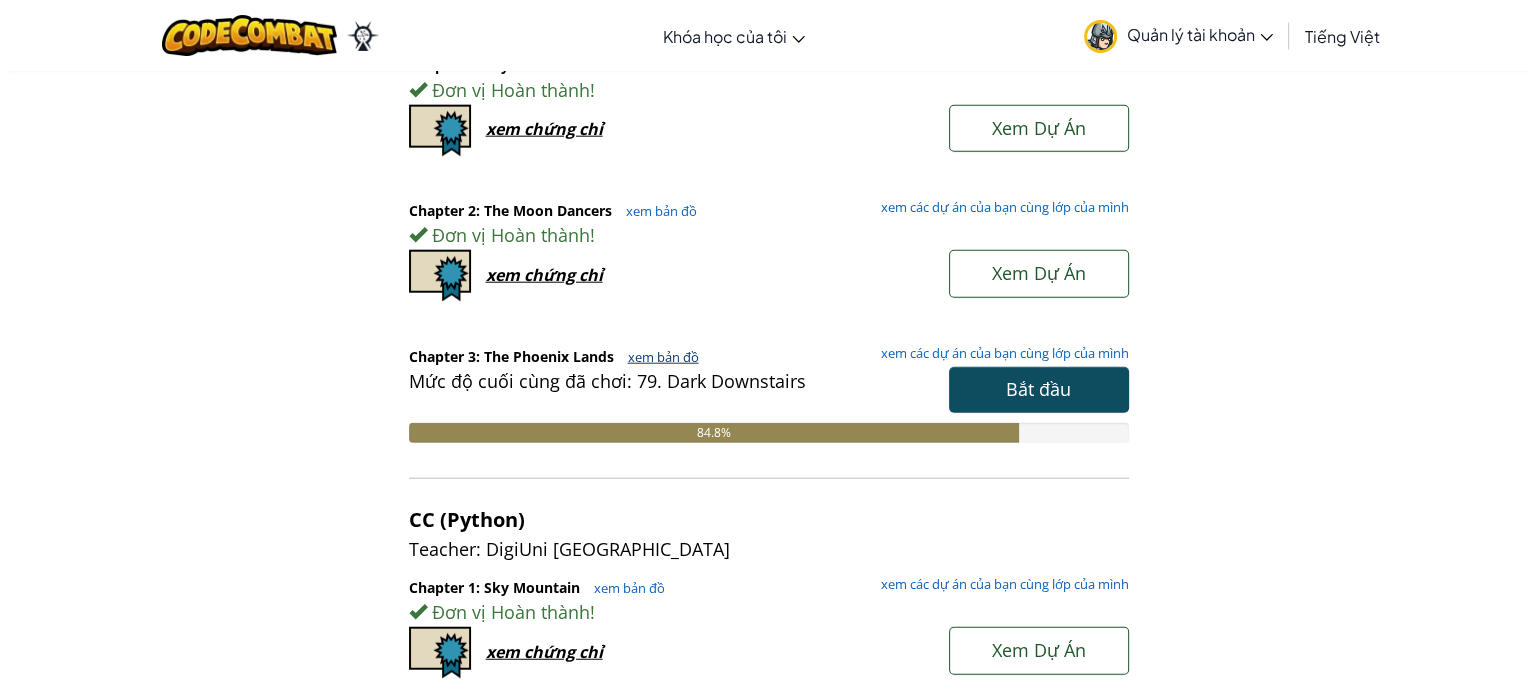 scroll, scrollTop: 0, scrollLeft: 0, axis: both 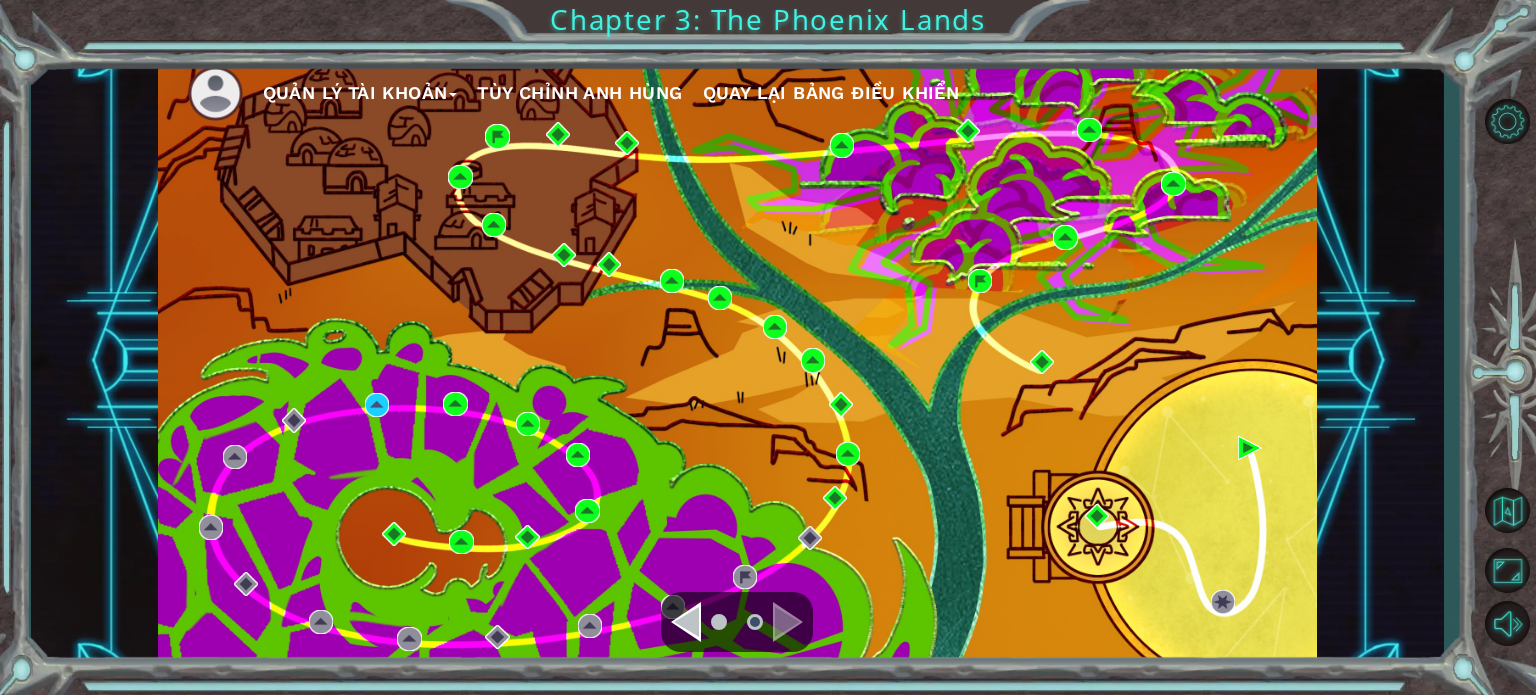 click on "Quản lý tài khoản
Tùy chỉnh anh hùng
Quay lại Bảng Điều Khiển" at bounding box center [737, 362] 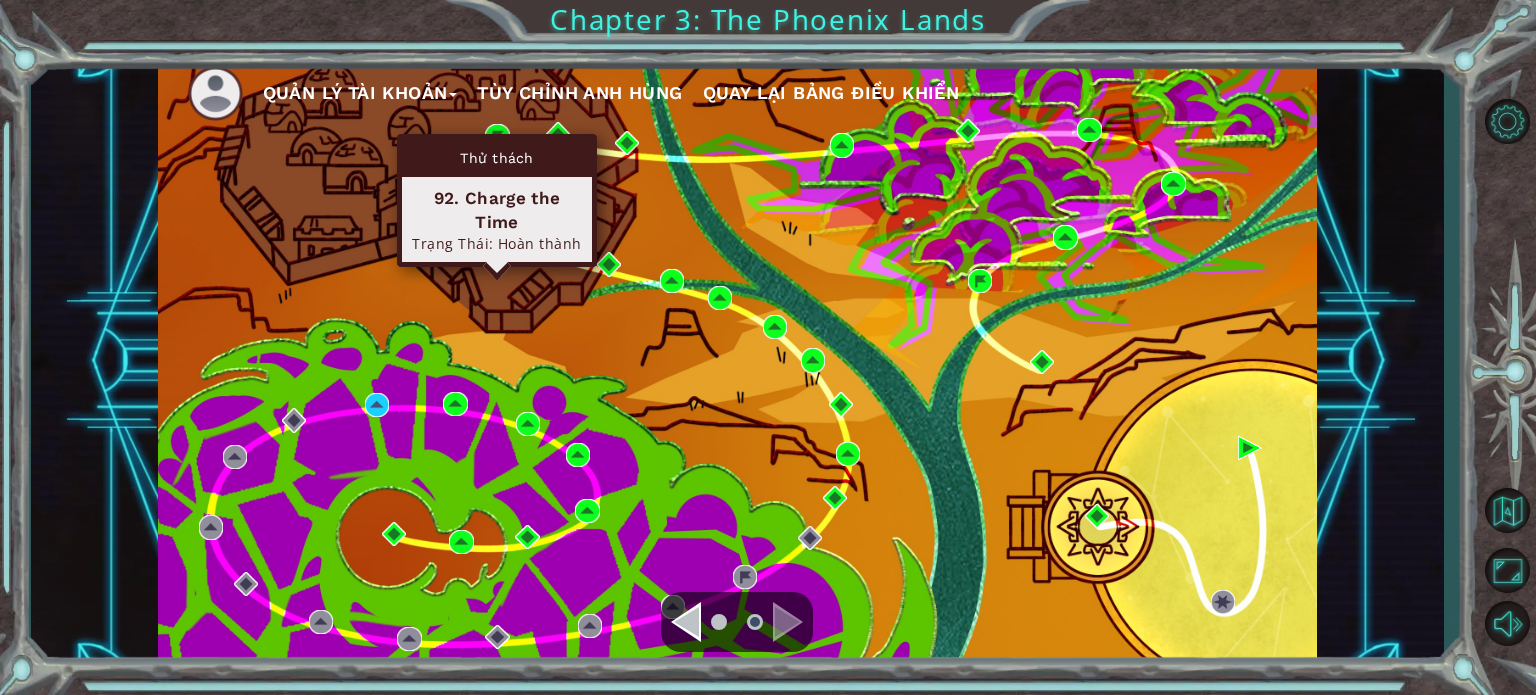 click on "Thử thách
92. Charge the Time
[GEOGRAPHIC_DATA] Thái: Hoàn thành" at bounding box center [497, 200] 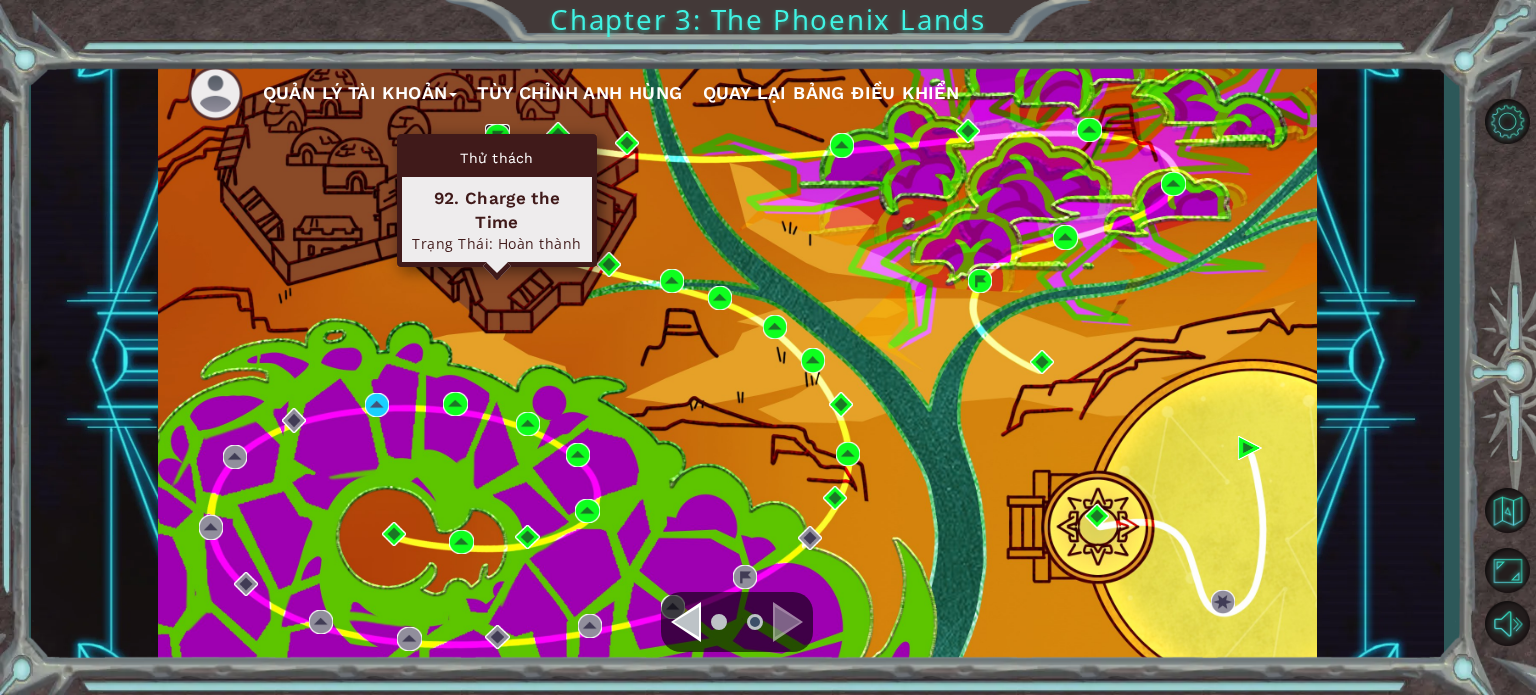 click at bounding box center [497, 136] 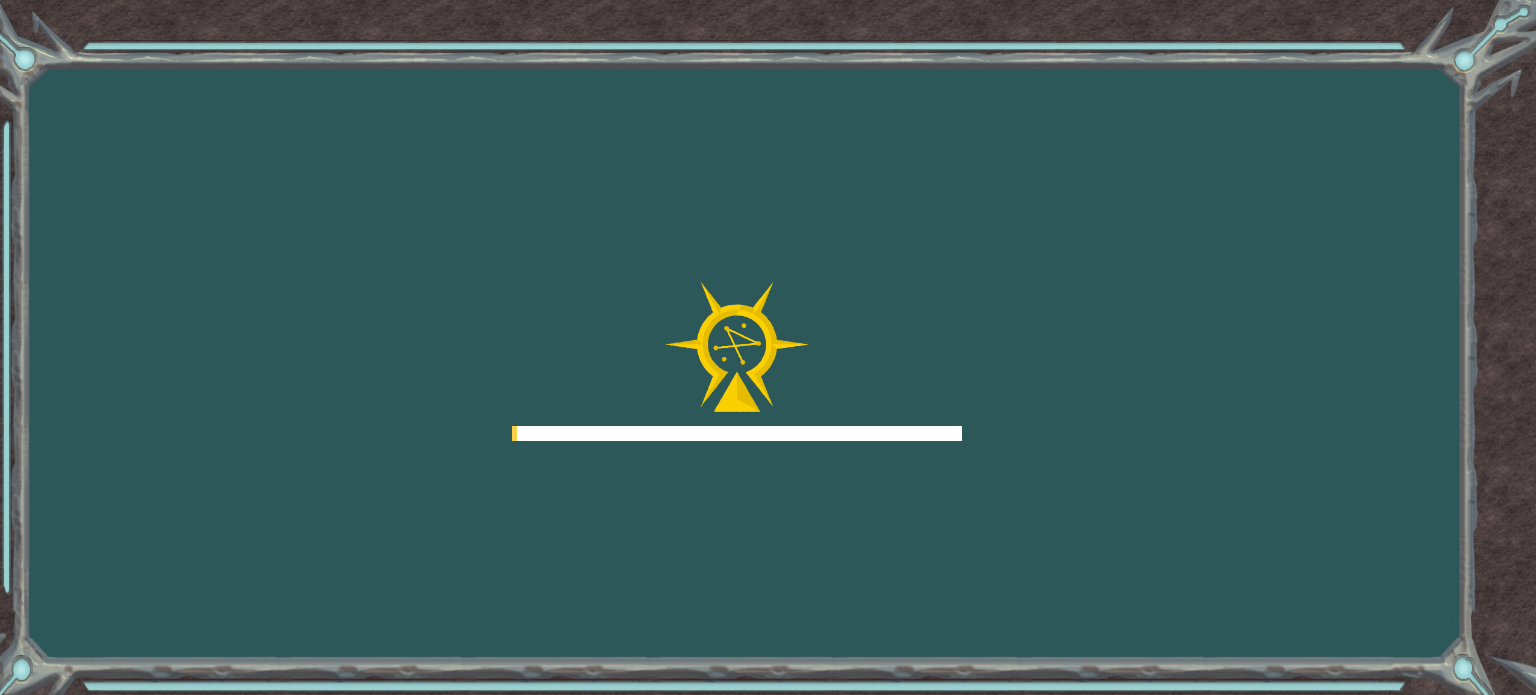 click on "Goals Không kết nối được với server Bạn cần [MEDICAL_DATA] gia một khóa học để chơi màn này. Back to Classes Hỏi giáo viên của bạn để cấp giấy phép nhằm tiếp tục chơi Ozaria! Back to Classes Màn chơi này bị khóa. Back to Classes" at bounding box center [768, 347] 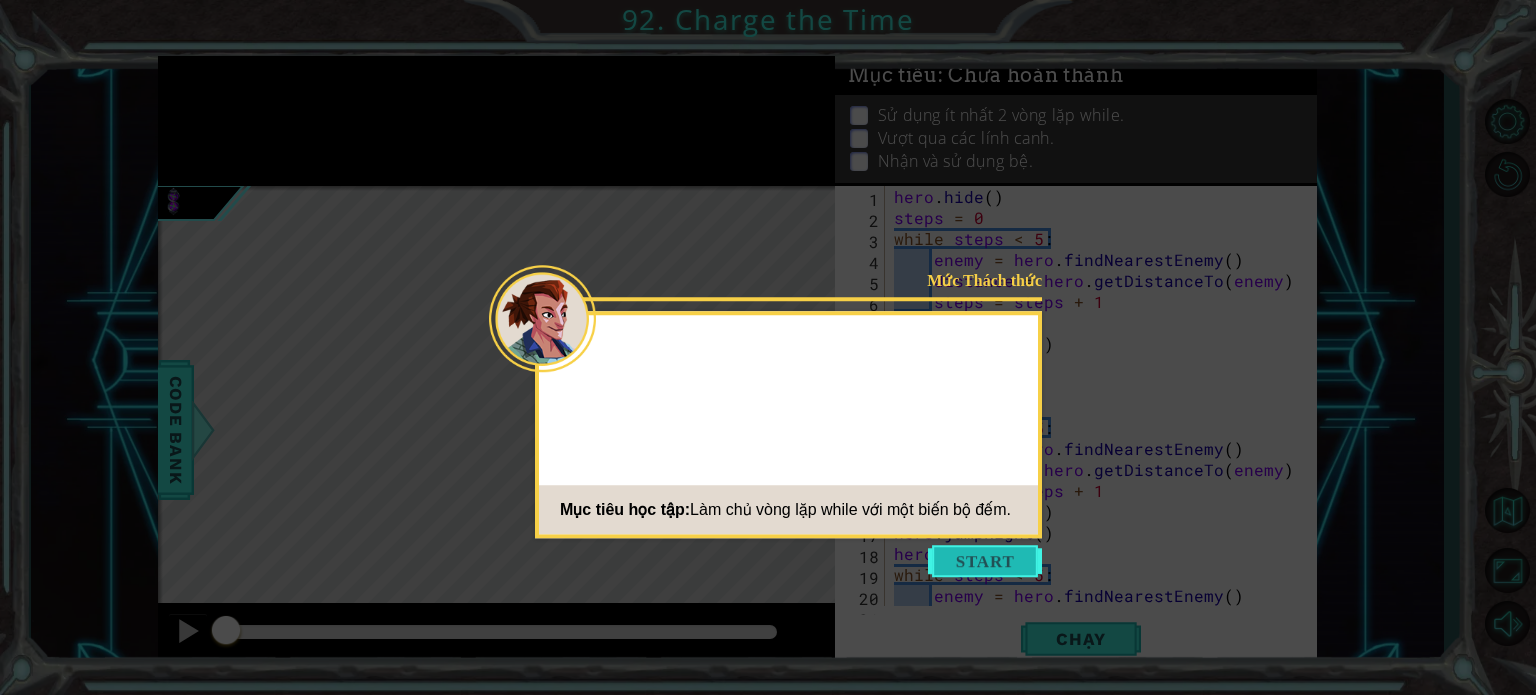 click at bounding box center (985, 561) 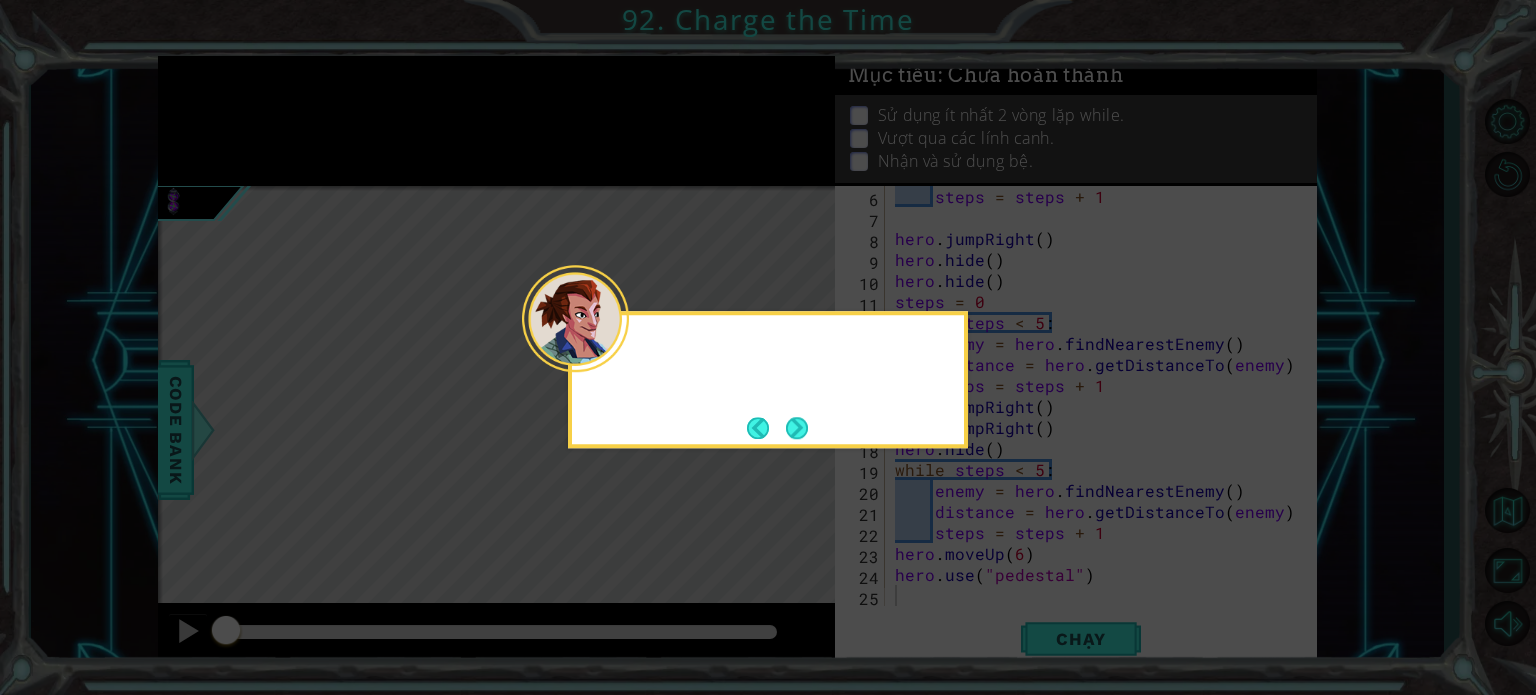 scroll, scrollTop: 104, scrollLeft: 0, axis: vertical 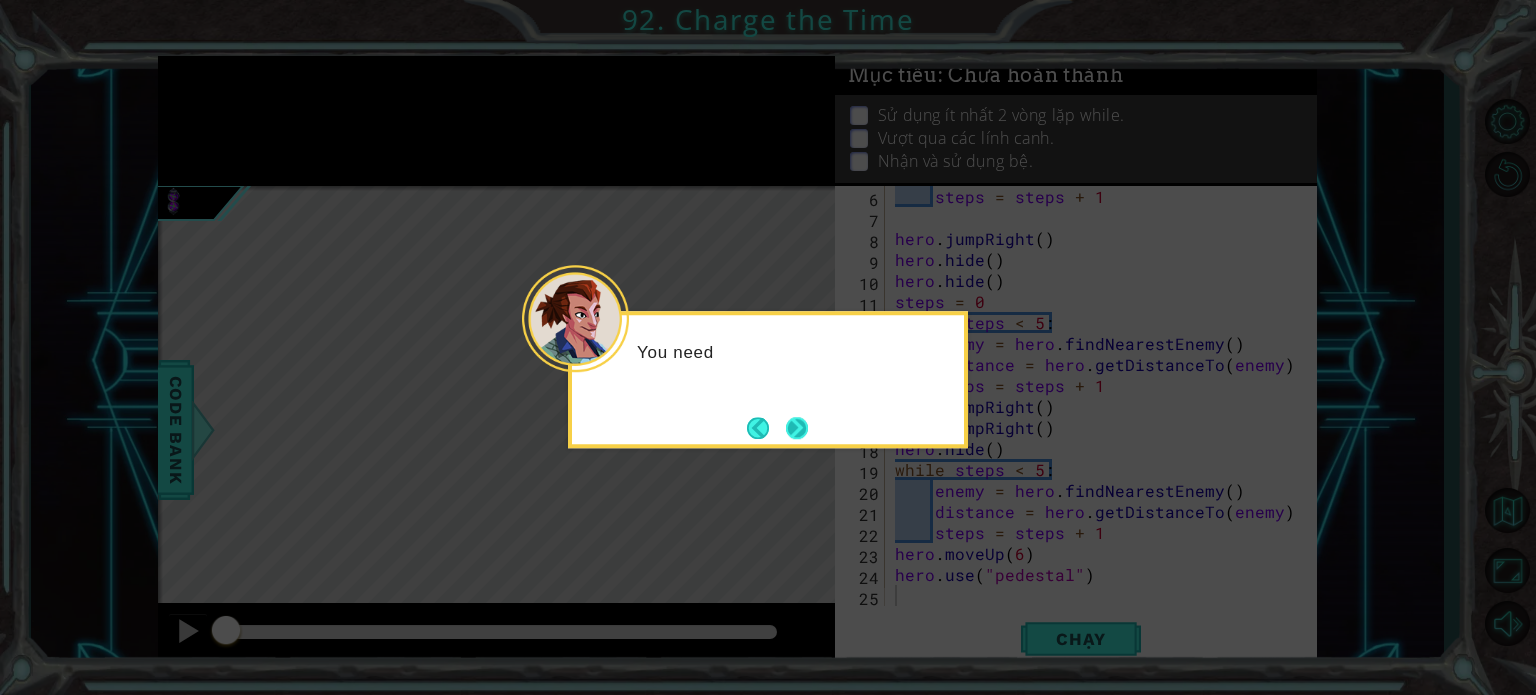 click at bounding box center [797, 428] 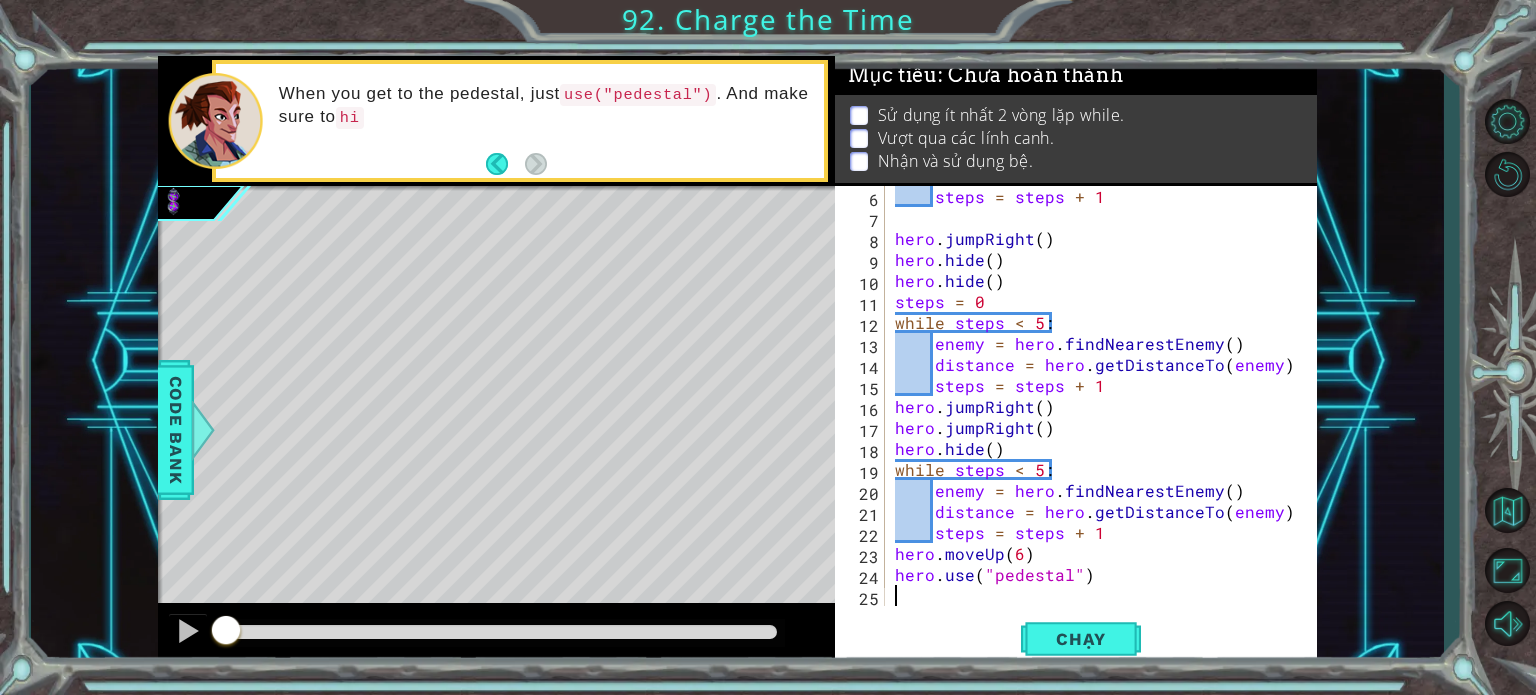 scroll, scrollTop: 104, scrollLeft: 0, axis: vertical 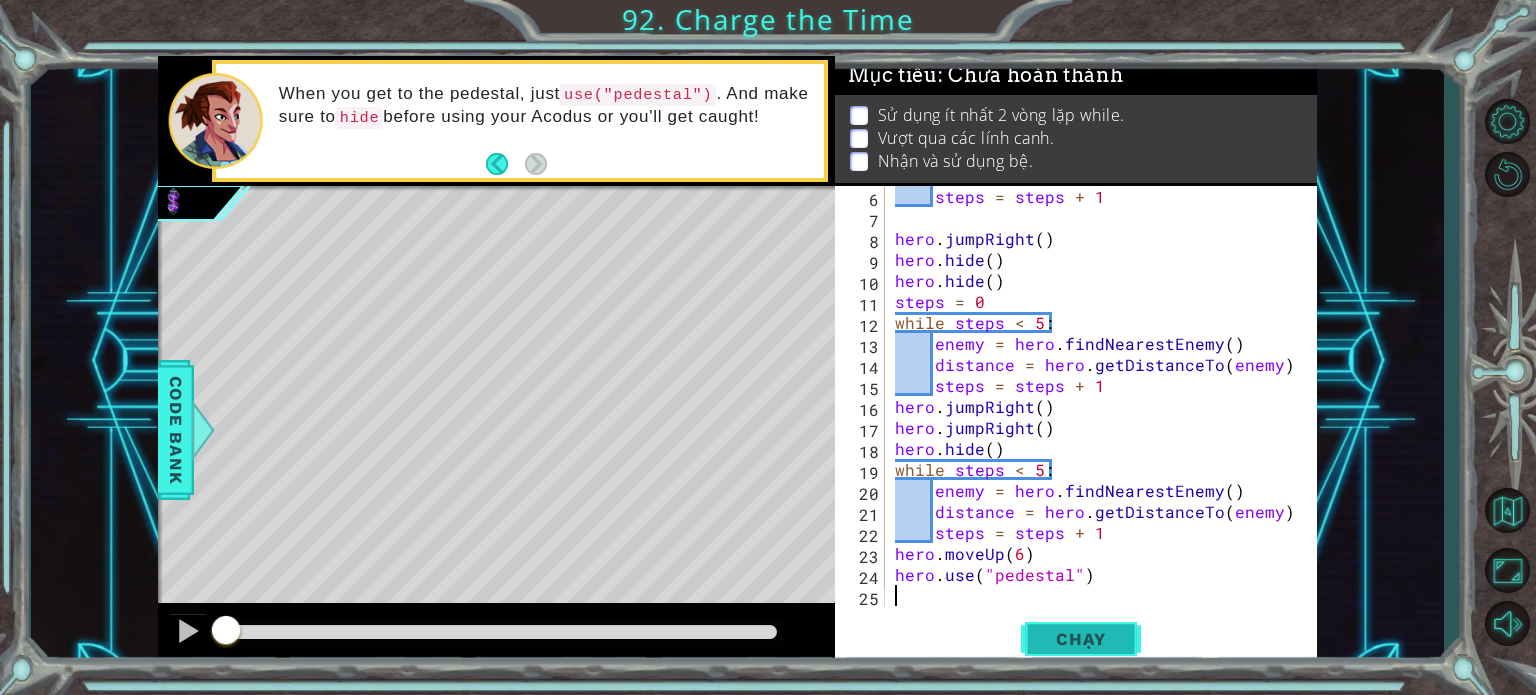 click on "Chạy" at bounding box center [1080, 639] 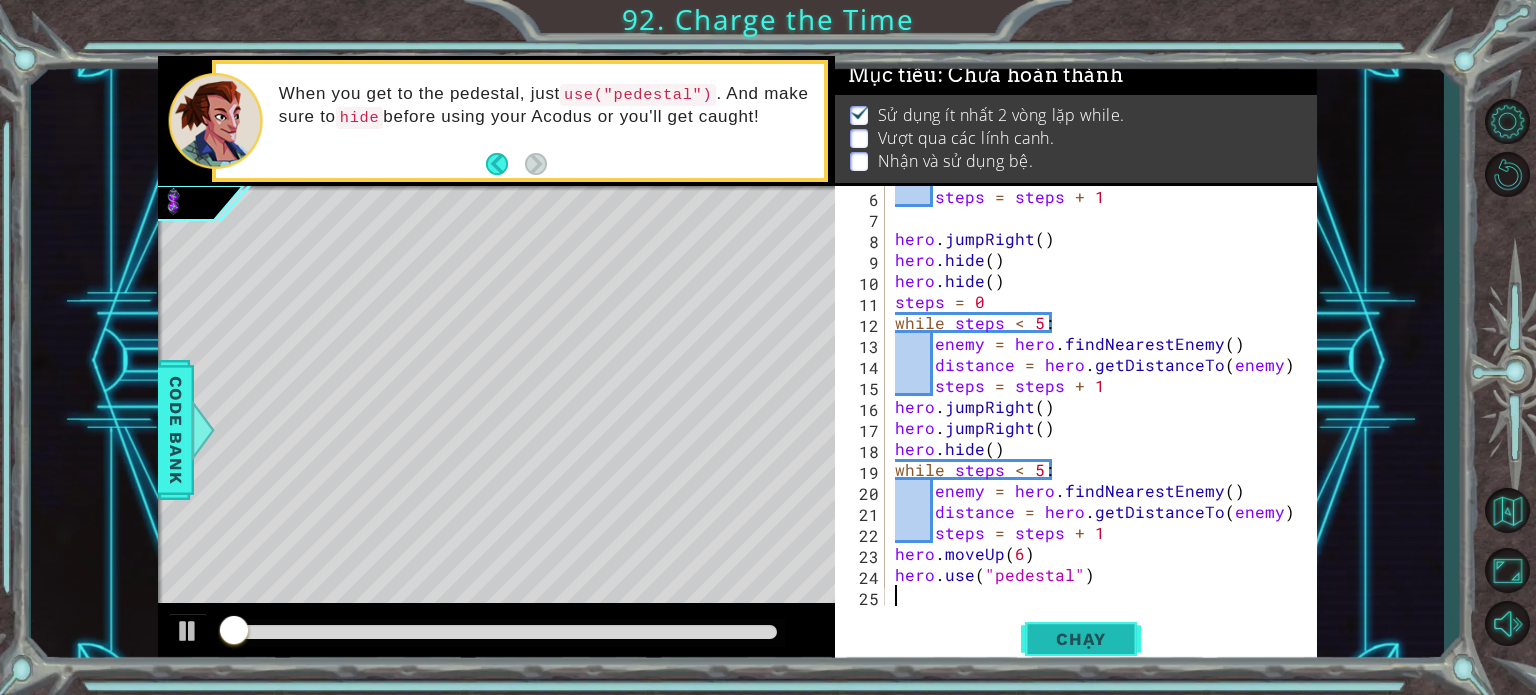 scroll, scrollTop: 11, scrollLeft: 0, axis: vertical 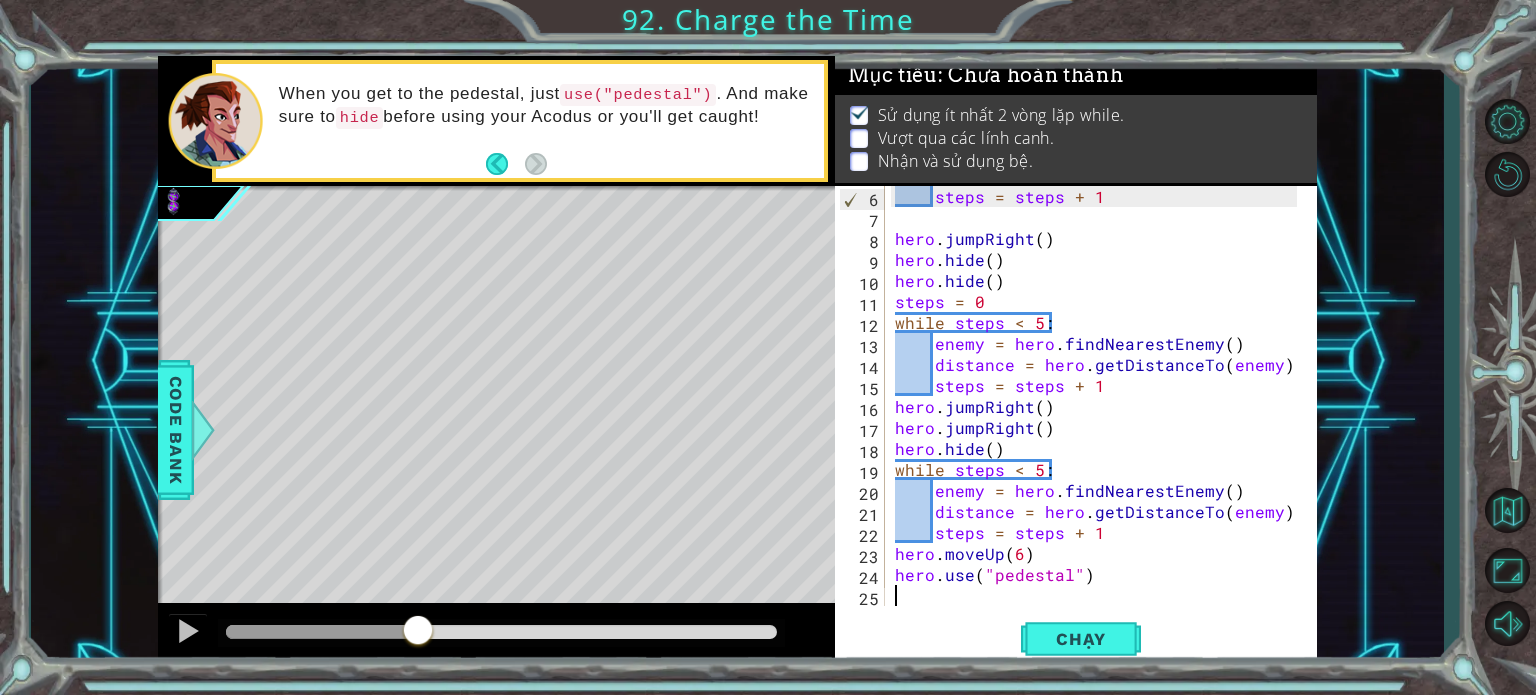 drag, startPoint x: 332, startPoint y: 625, endPoint x: 752, endPoint y: 690, distance: 425 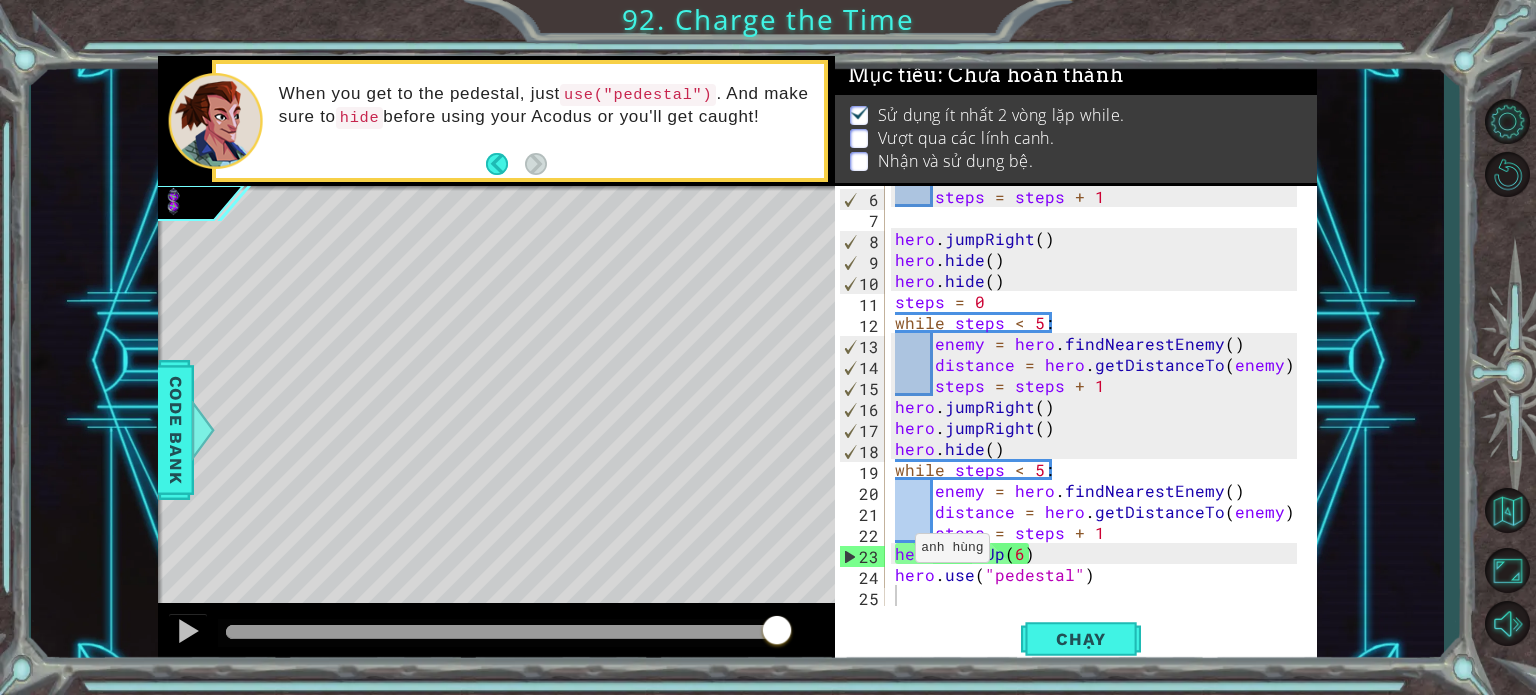 drag, startPoint x: 766, startPoint y: 607, endPoint x: 740, endPoint y: 612, distance: 26.476404 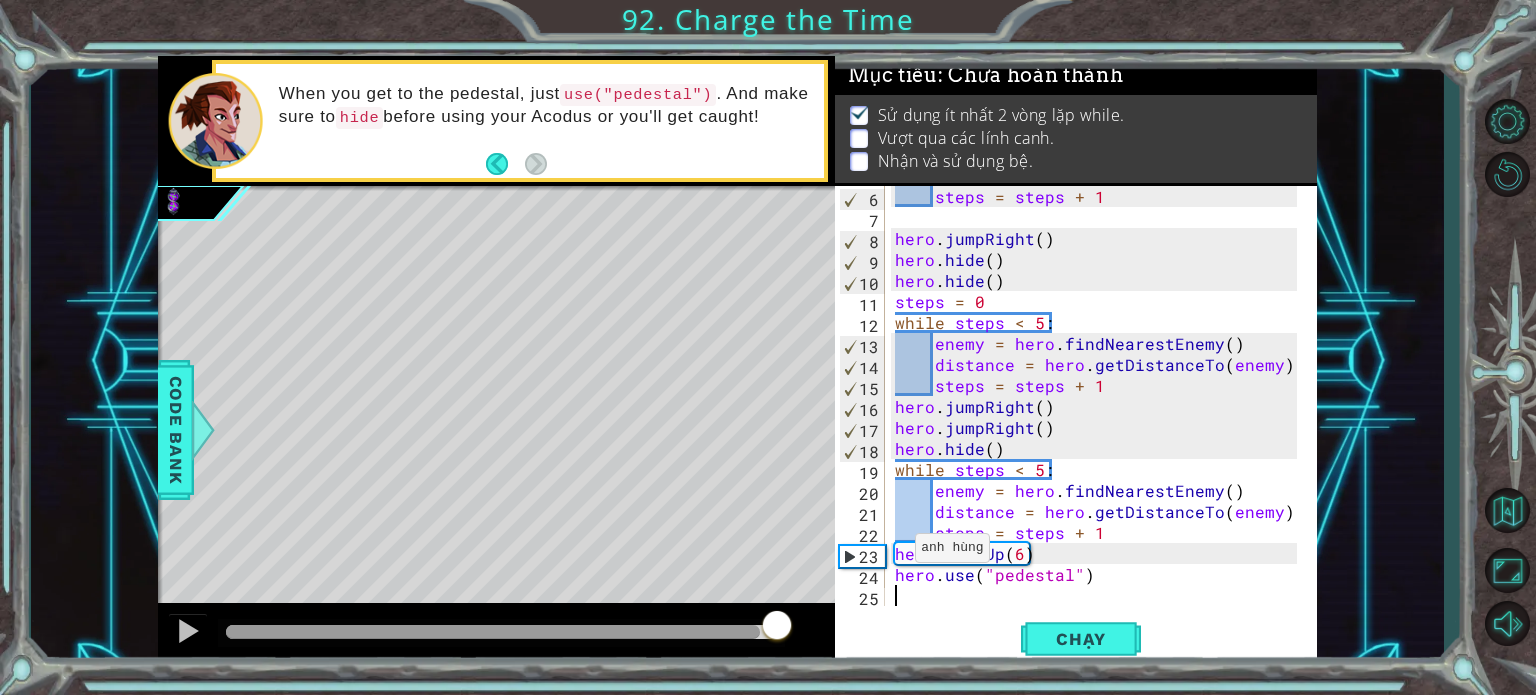 drag, startPoint x: 780, startPoint y: 638, endPoint x: 616, endPoint y: 646, distance: 164.195 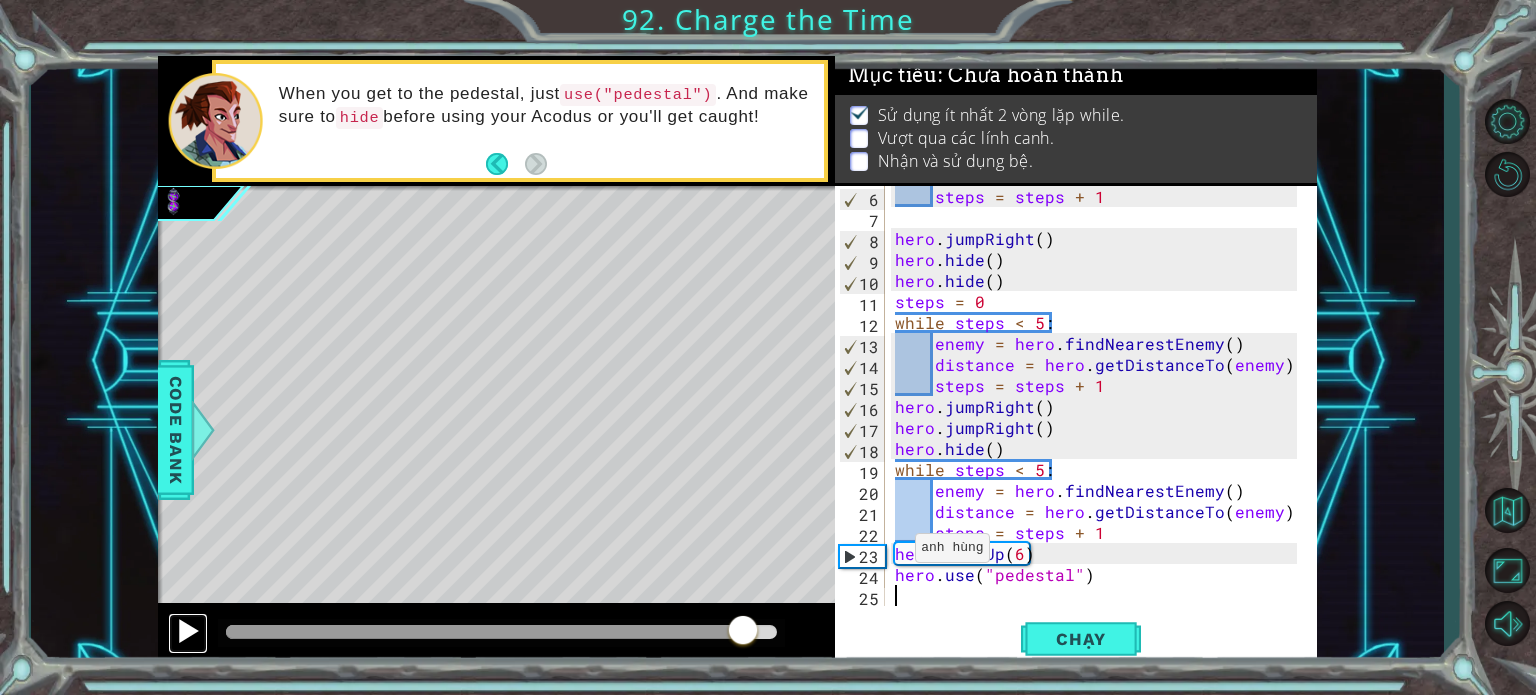 click at bounding box center (188, 631) 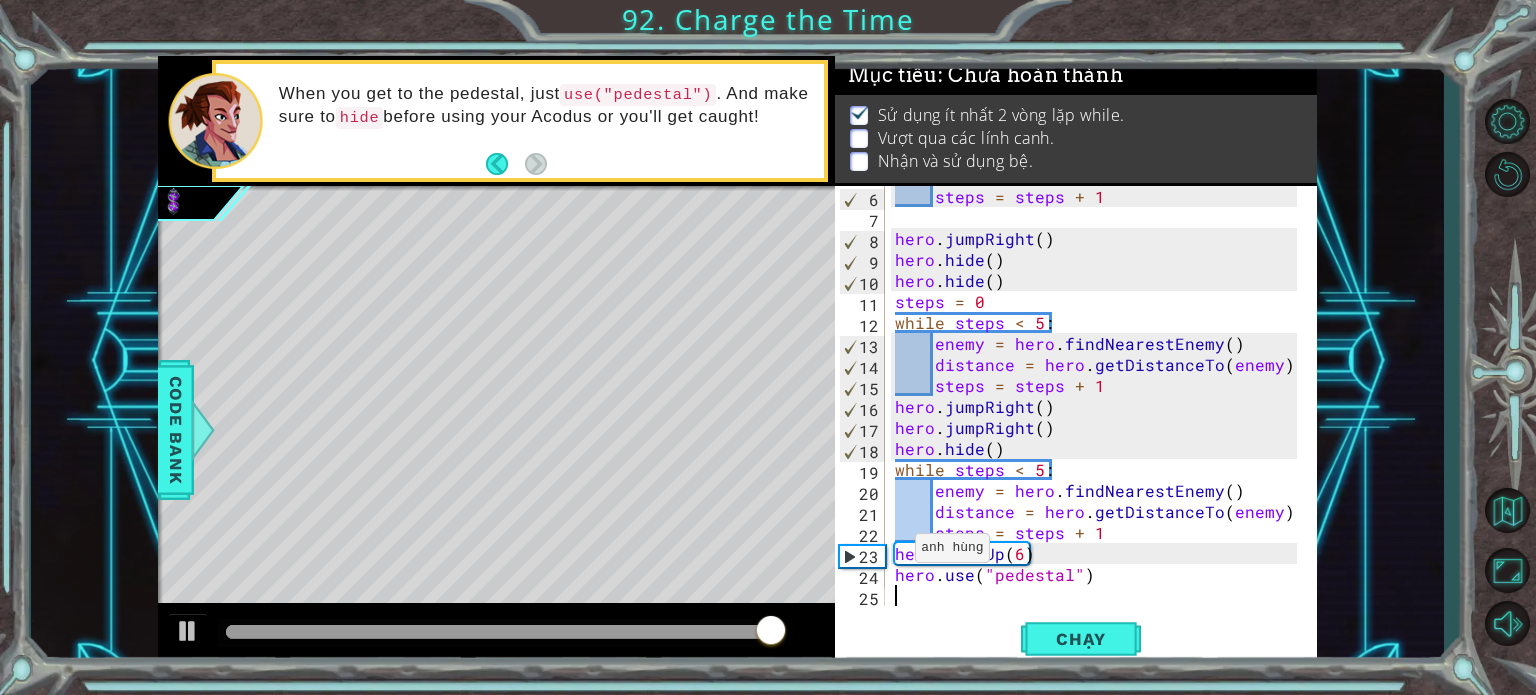 click at bounding box center [502, 633] 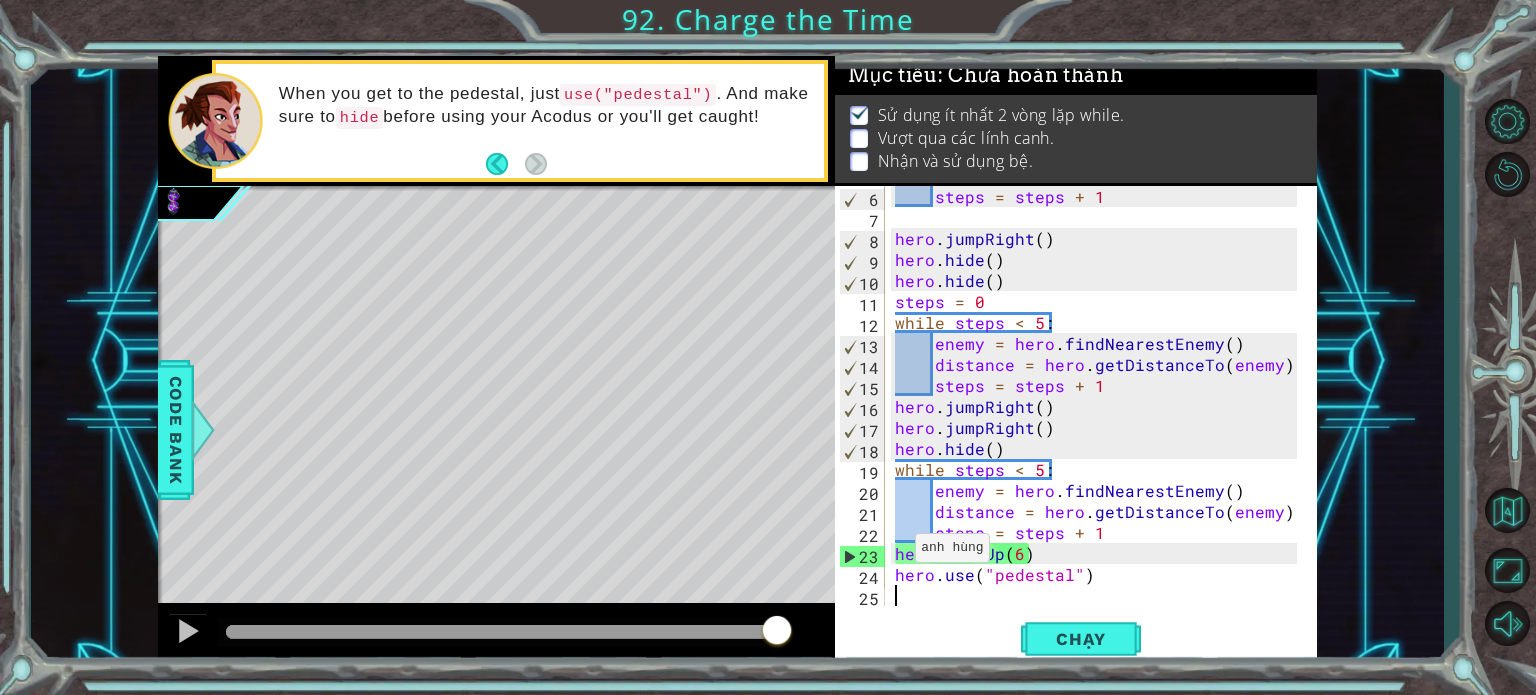 click at bounding box center (502, 632) 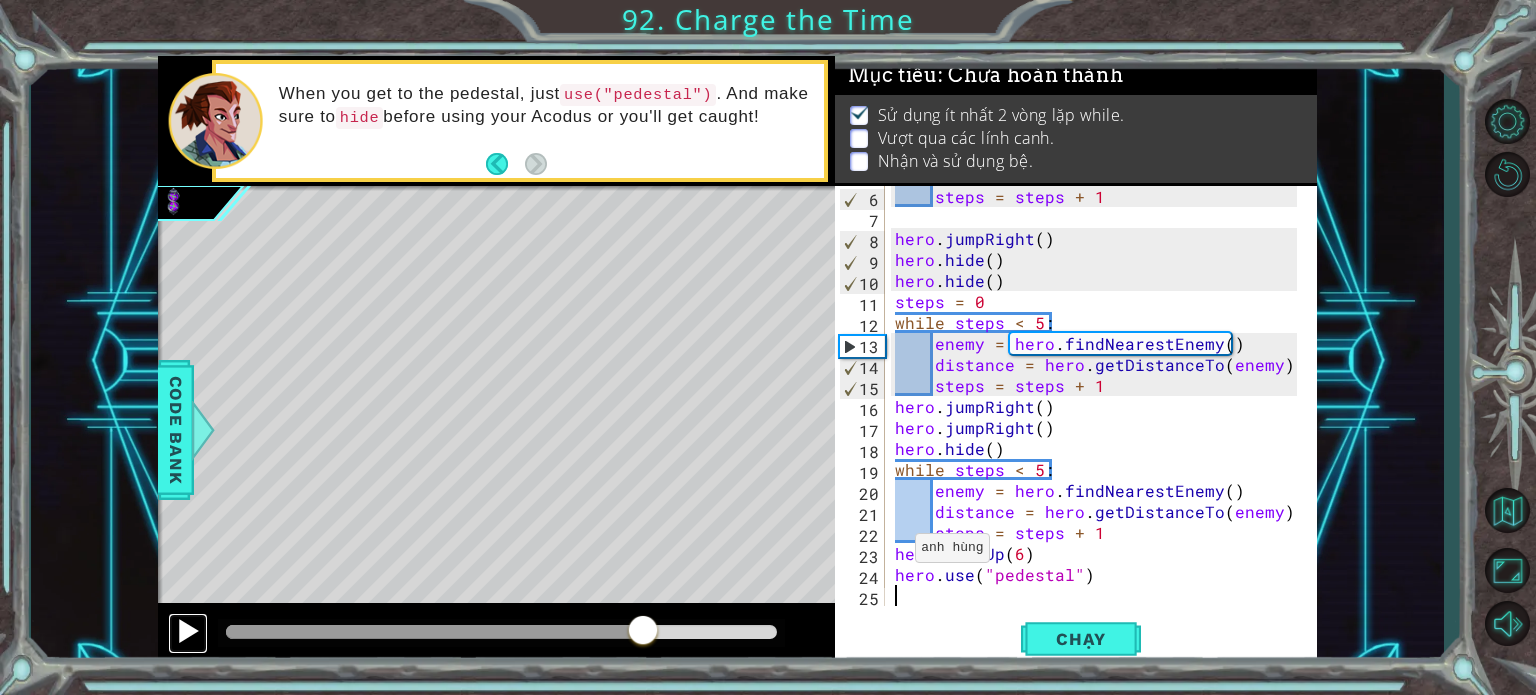click at bounding box center [188, 631] 